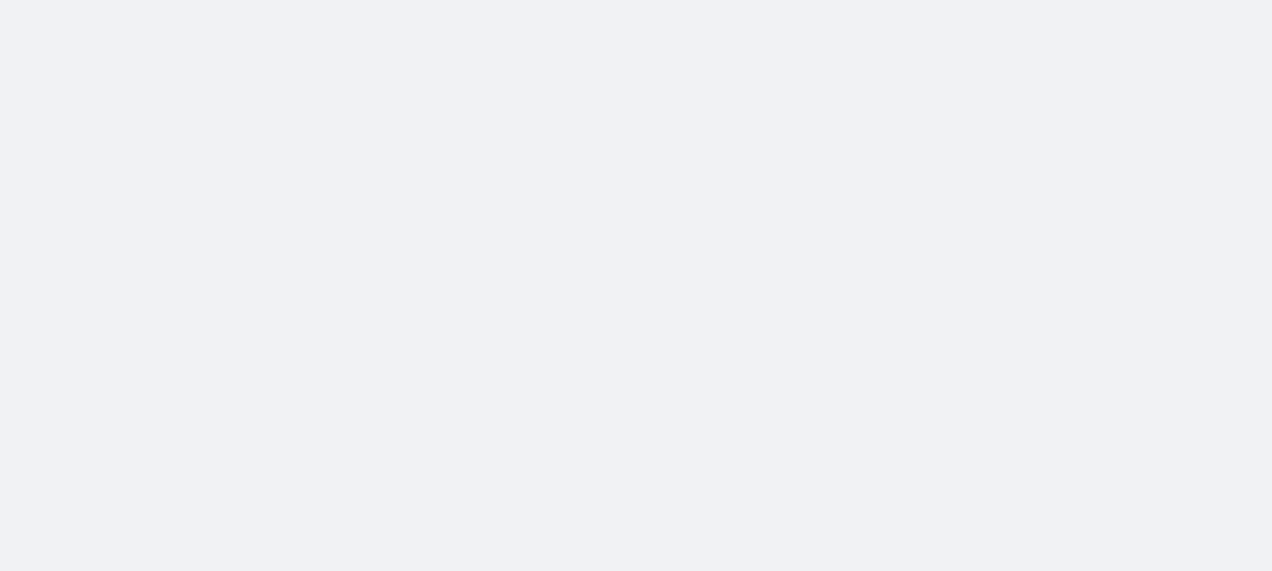 scroll, scrollTop: 0, scrollLeft: 0, axis: both 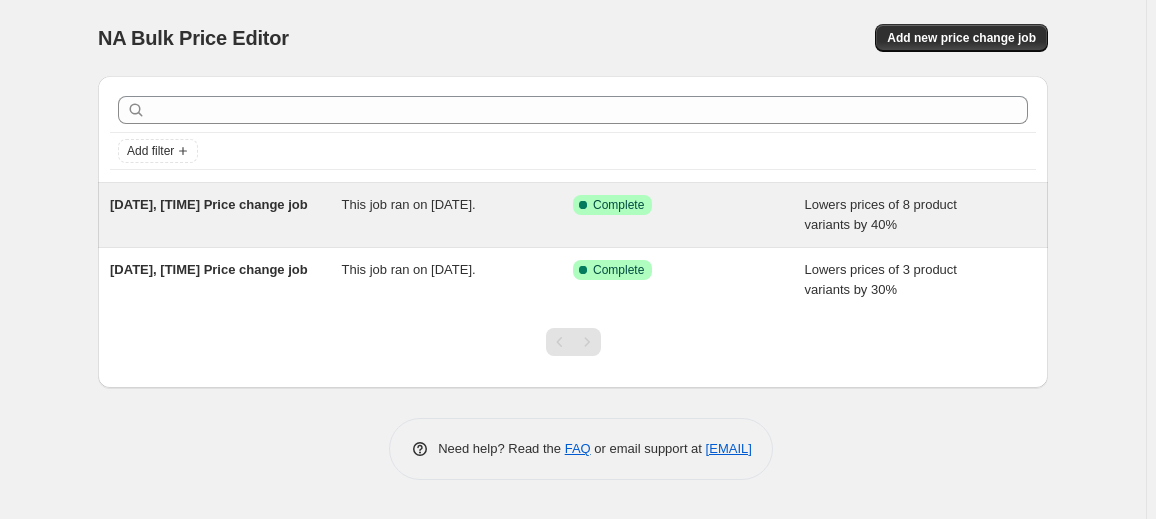 click on "This job ran on [DATE]." at bounding box center [458, 215] 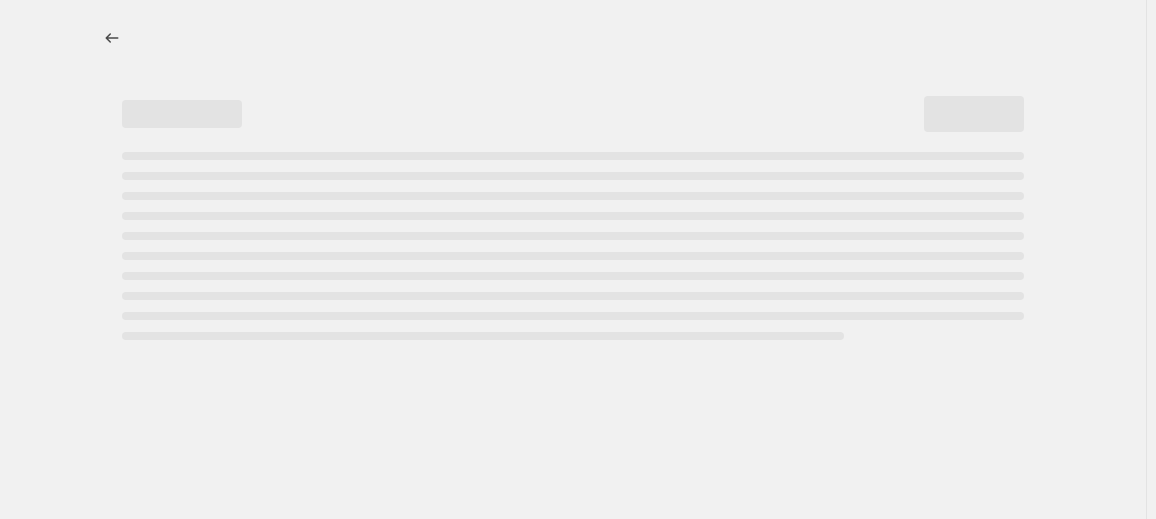 select on "percentage" 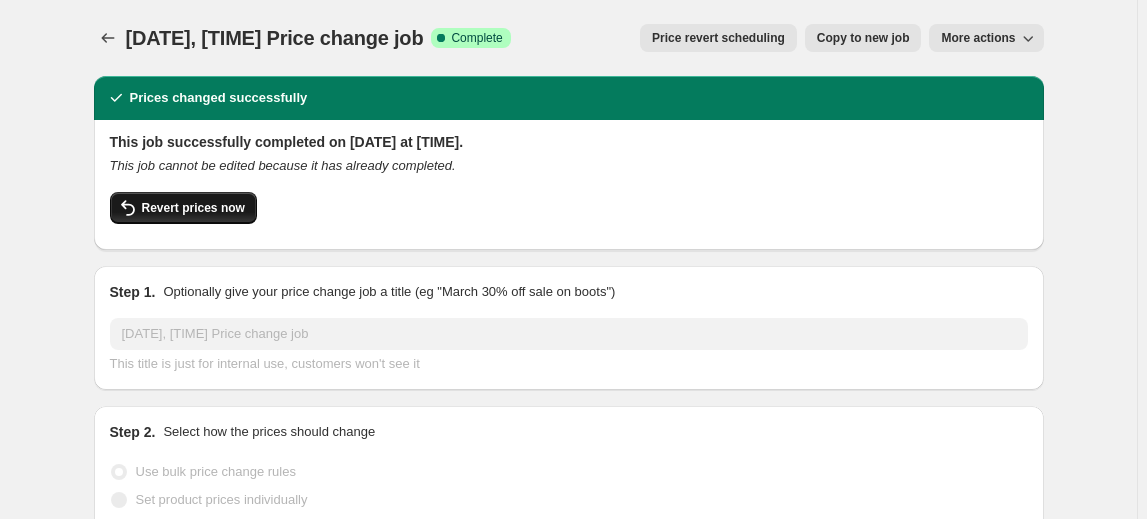 click on "Revert prices now" at bounding box center [193, 208] 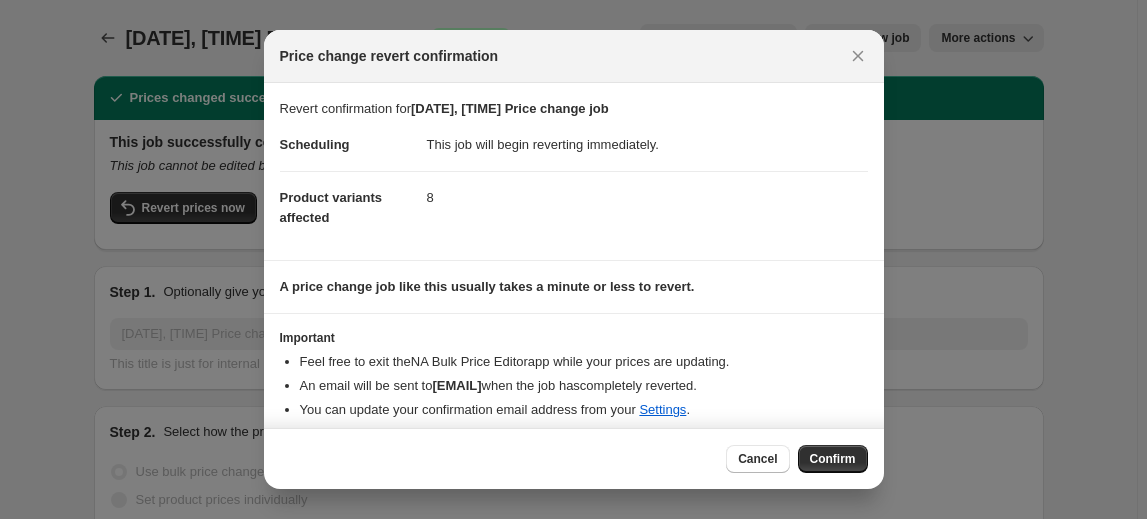 click on "Confirm" at bounding box center [833, 459] 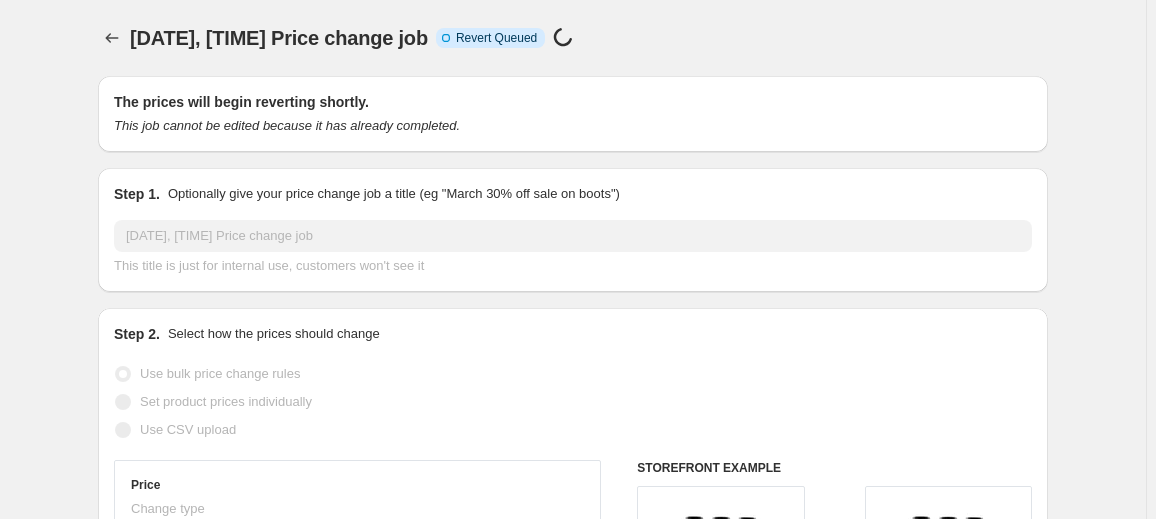 select on "percentage" 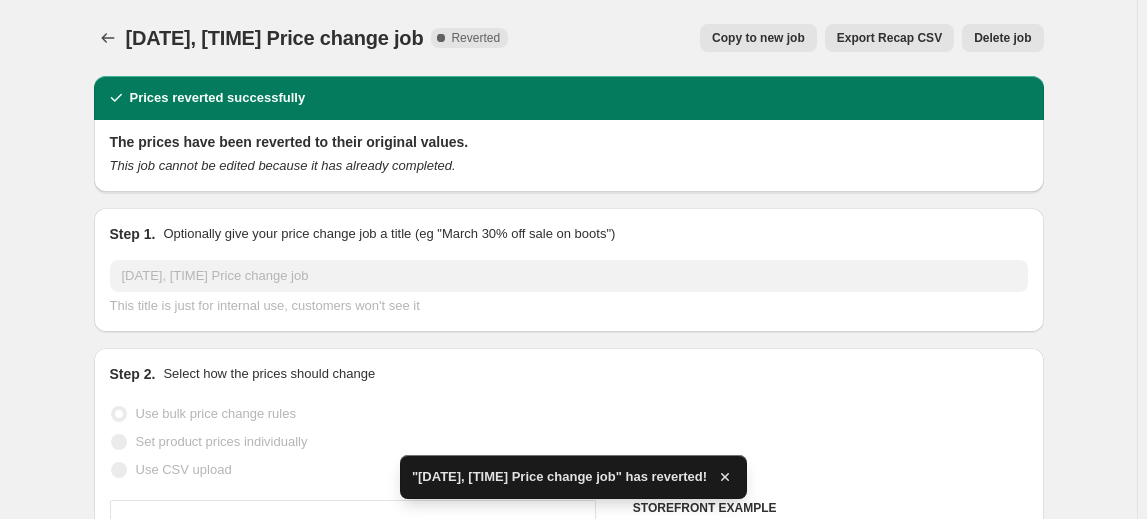 click on "Delete job" at bounding box center [1002, 38] 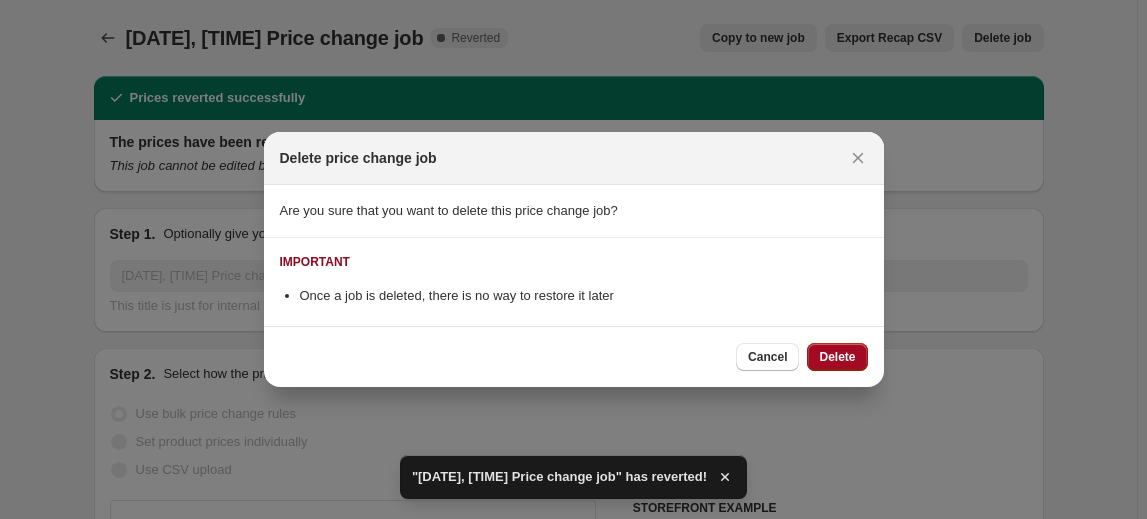 click on "Delete" at bounding box center [837, 357] 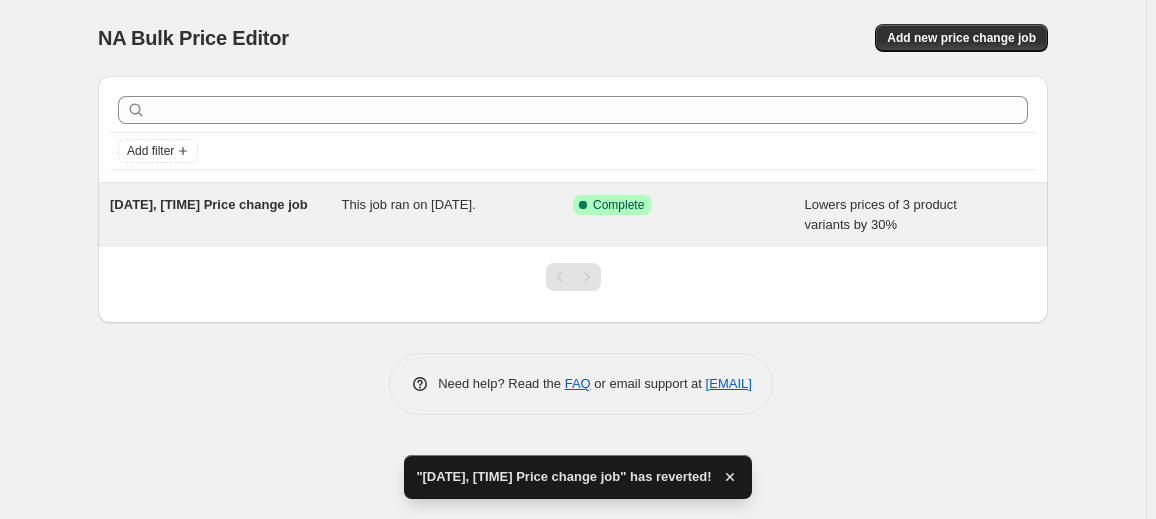 click on "[DATE], [TIME] Price change job This job ran on [DATE]. Success Complete Complete Lowers prices of 3 product variants by 30%" at bounding box center (573, 215) 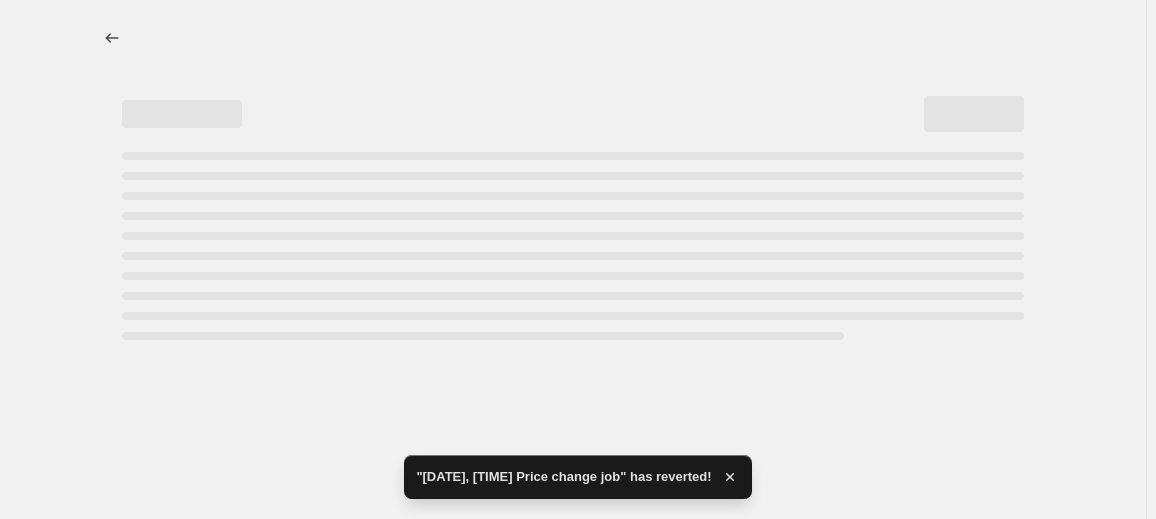 select on "percentage" 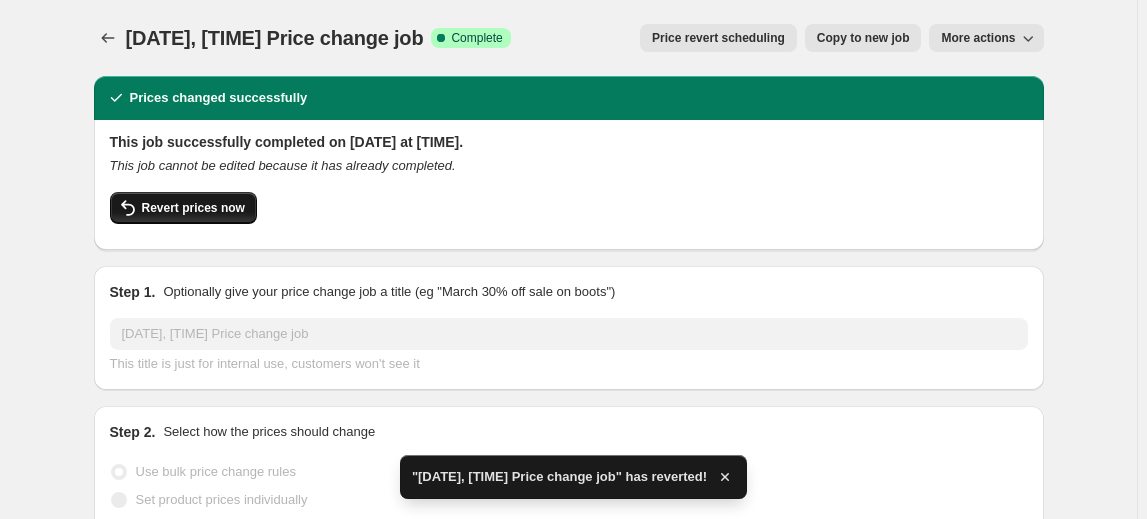 click on "Revert prices now" at bounding box center [193, 208] 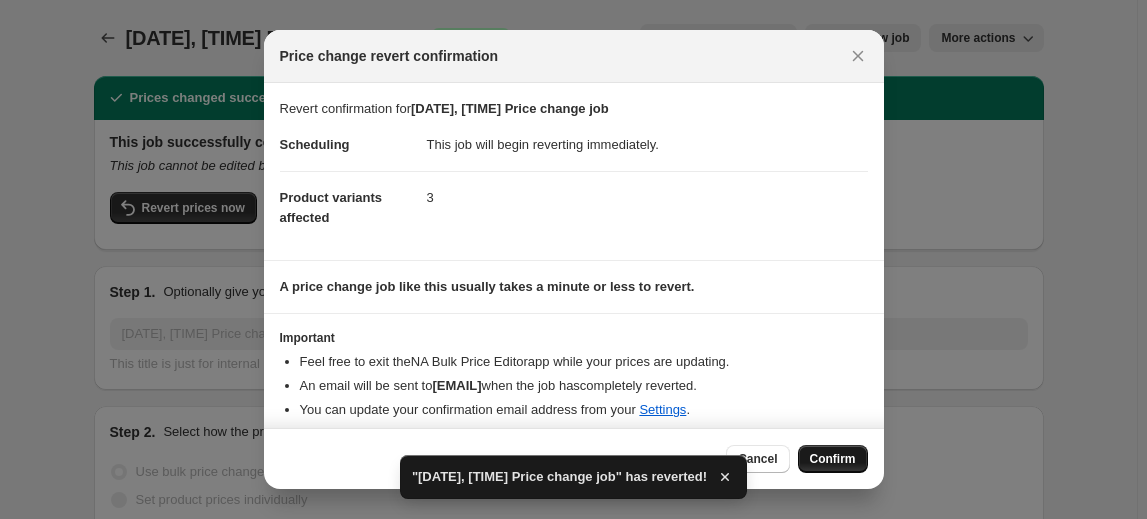 click on "Confirm" at bounding box center [833, 459] 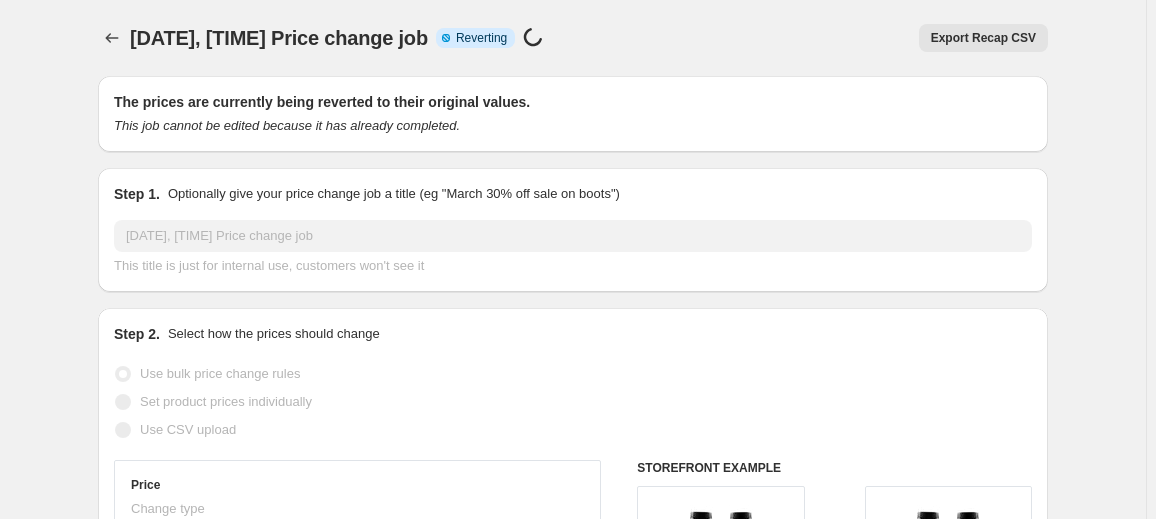 select on "percentage" 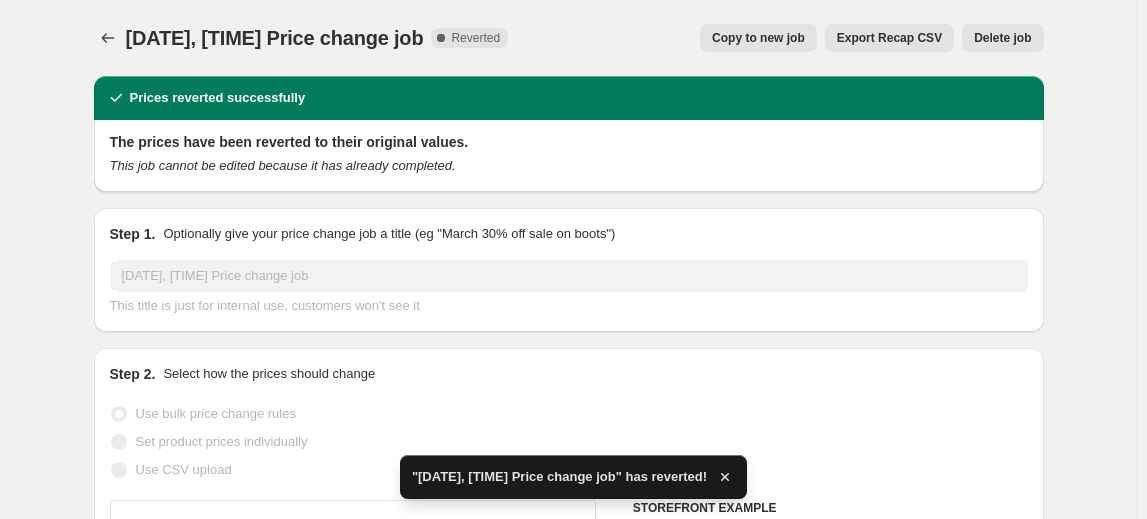 click on "Delete job" at bounding box center [1002, 38] 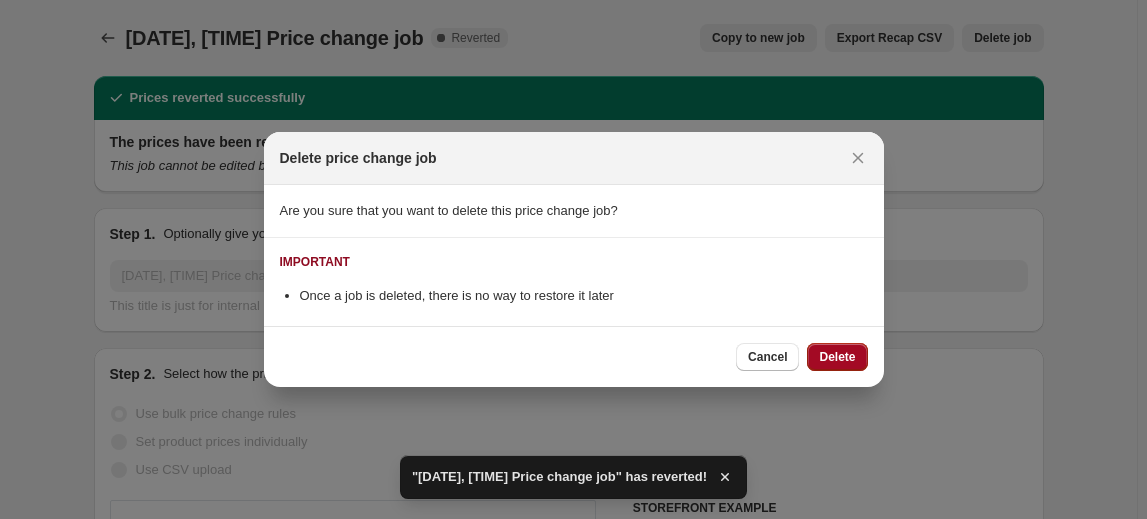 click on "Delete" at bounding box center [837, 357] 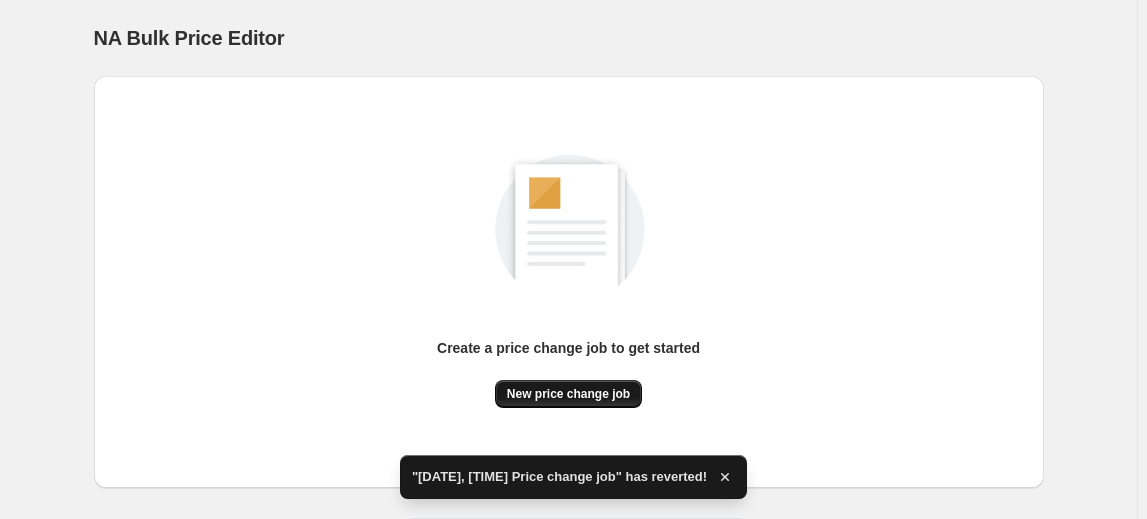 click on "New price change job" at bounding box center [568, 394] 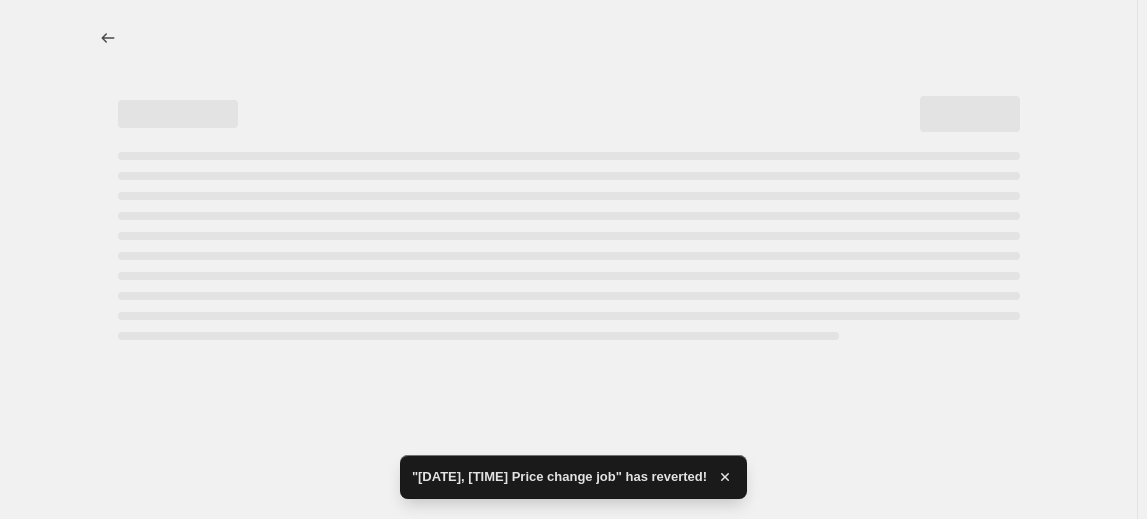 select on "percentage" 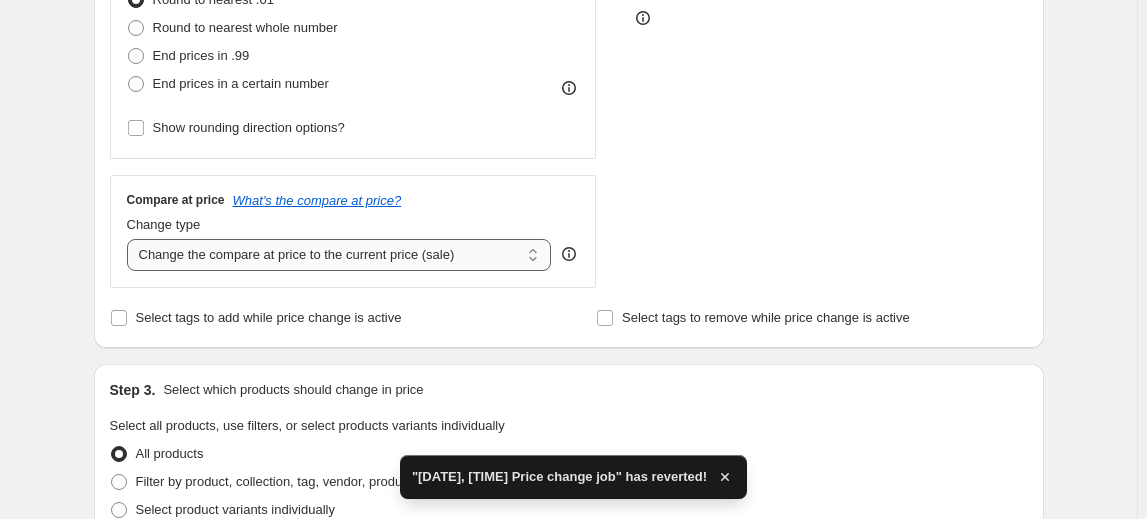 scroll, scrollTop: 727, scrollLeft: 0, axis: vertical 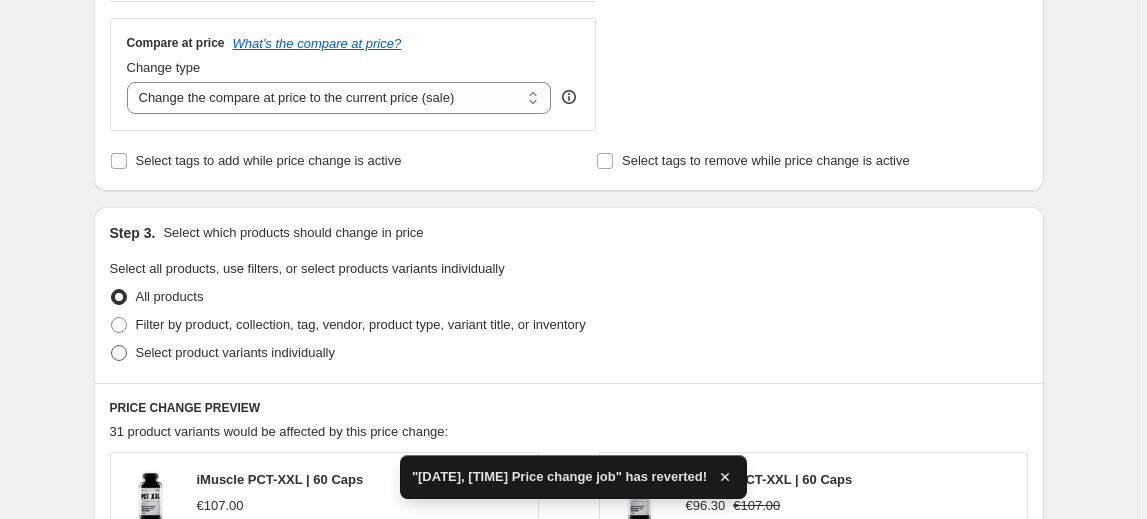 click on "Select product variants individually" at bounding box center [235, 352] 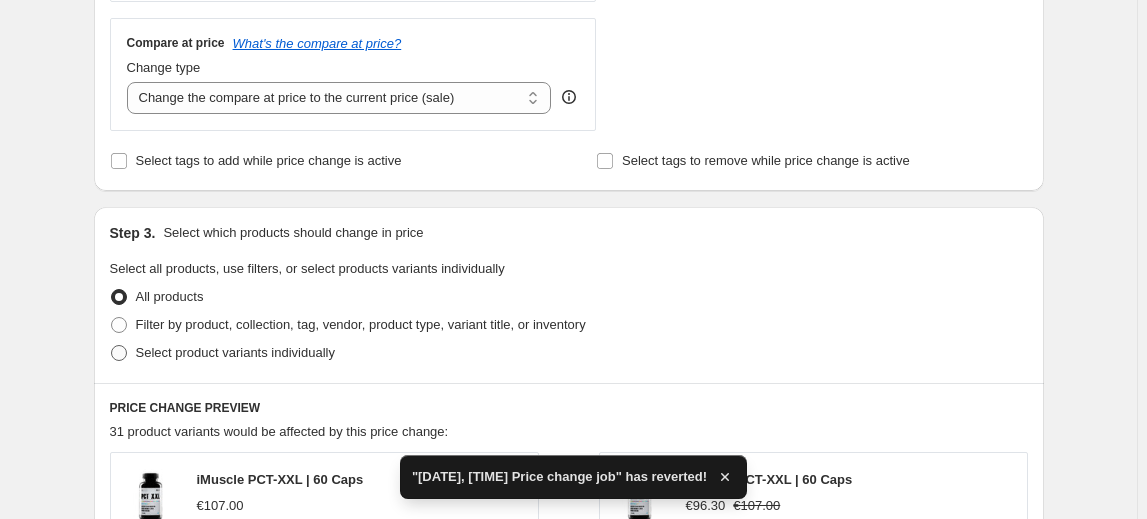 radio on "true" 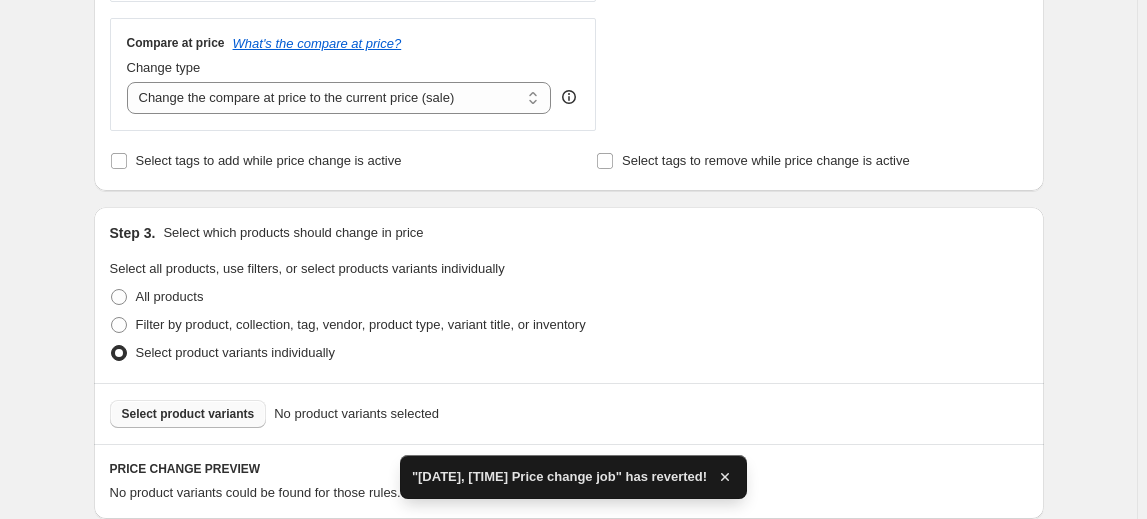 click on "Select product variants" at bounding box center (188, 414) 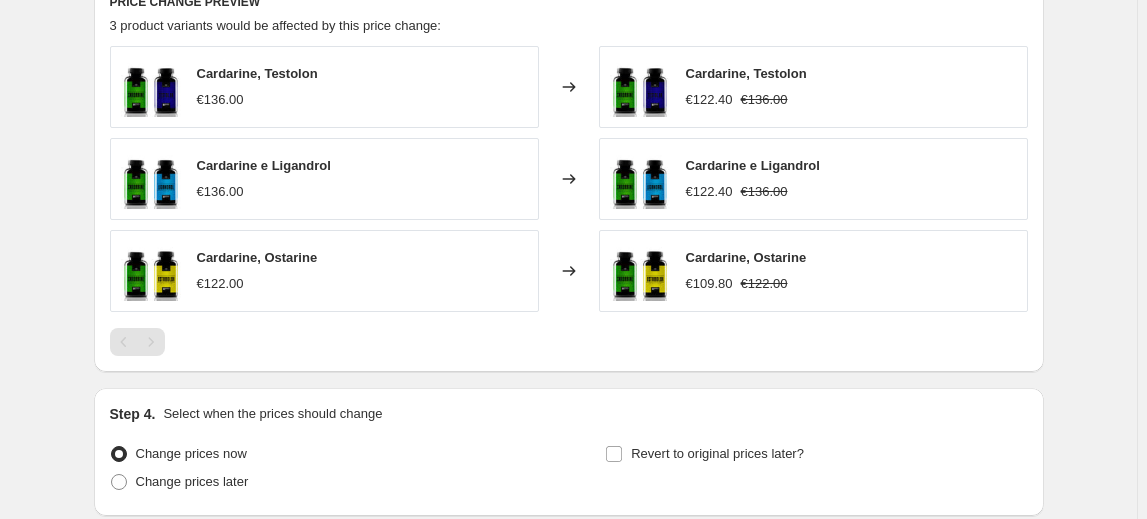 scroll, scrollTop: 1272, scrollLeft: 0, axis: vertical 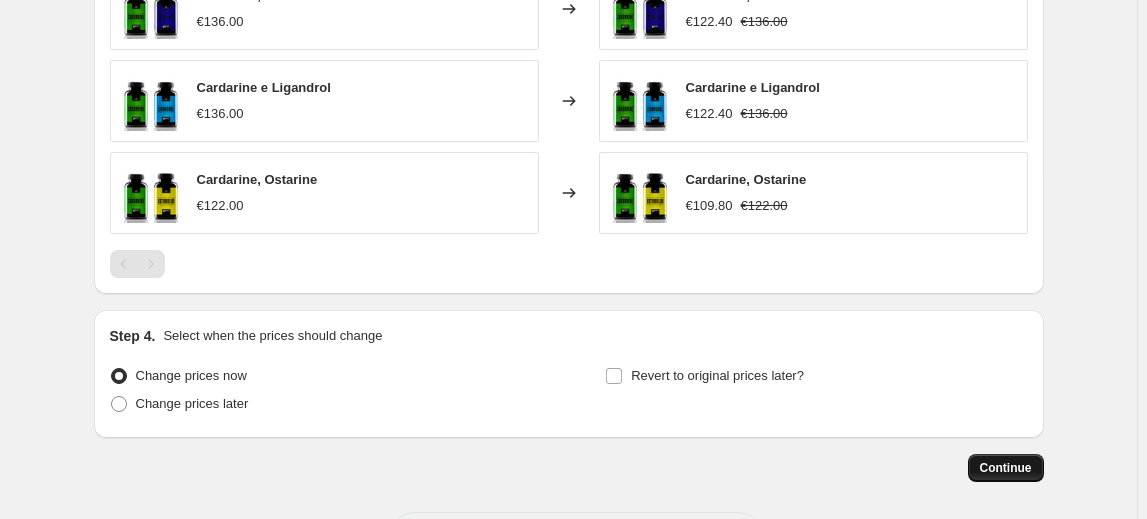 click on "Continue" at bounding box center [1006, 468] 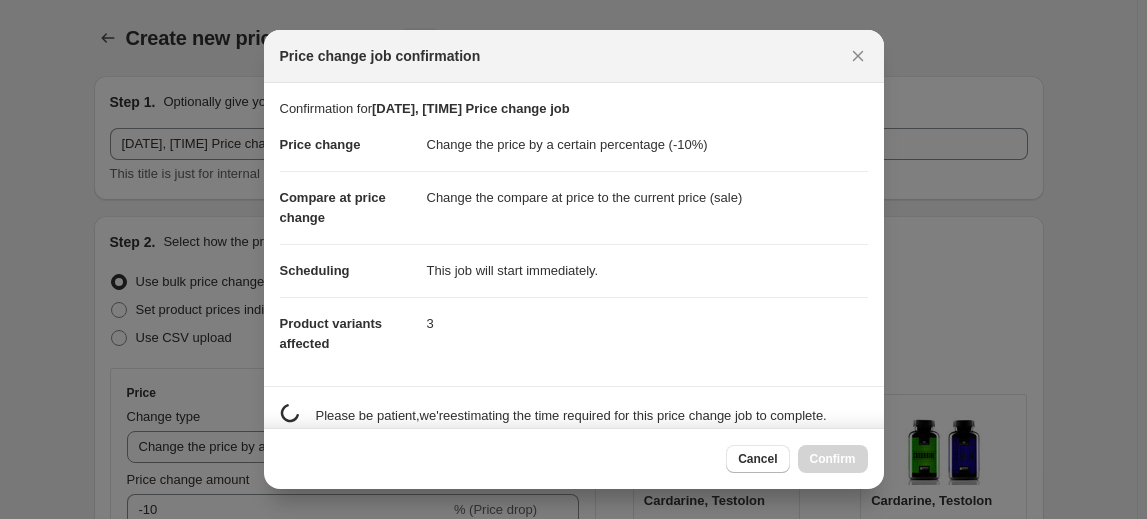 scroll, scrollTop: 1272, scrollLeft: 0, axis: vertical 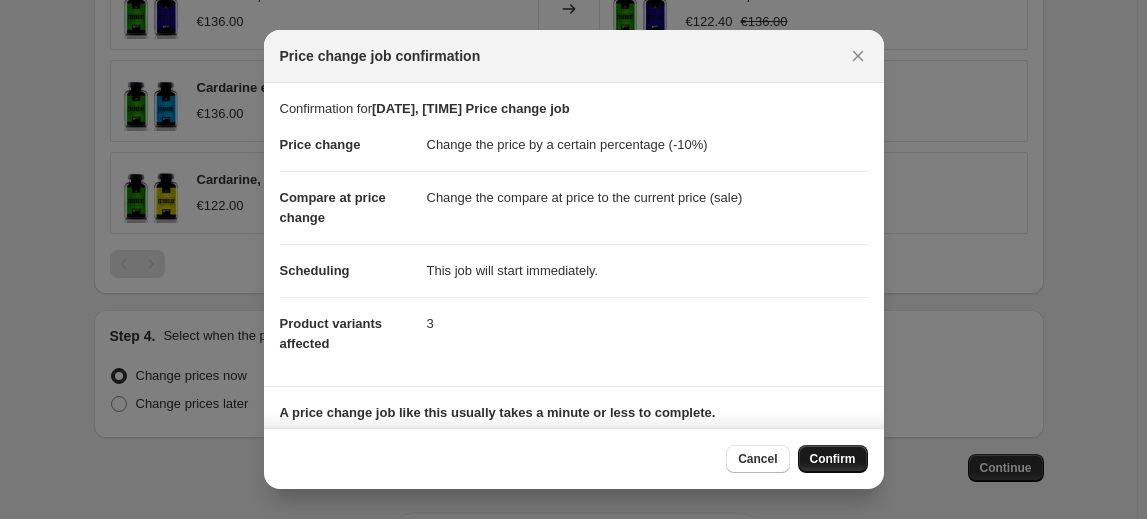 click on "Confirm" at bounding box center (833, 459) 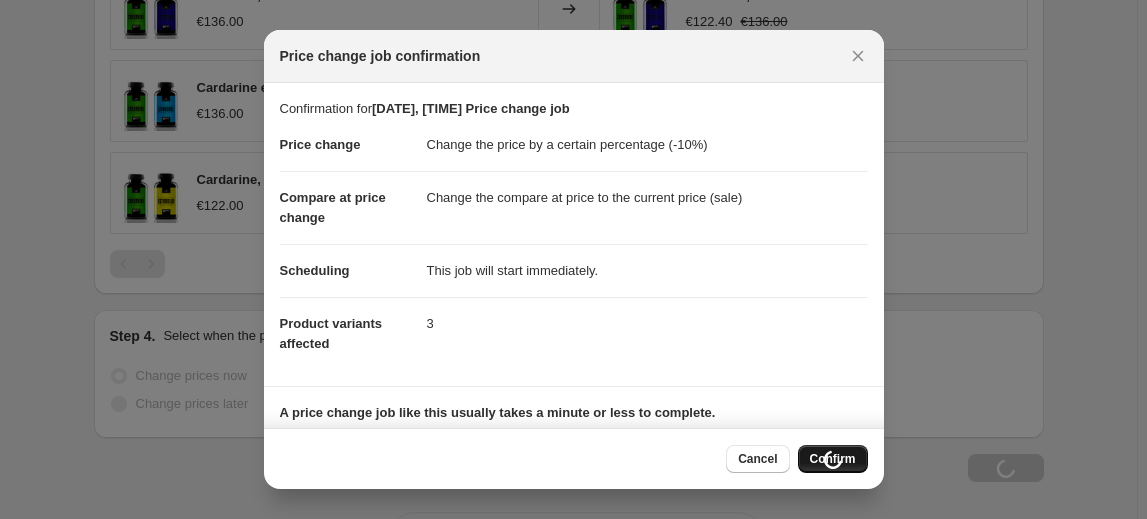 scroll, scrollTop: 1341, scrollLeft: 0, axis: vertical 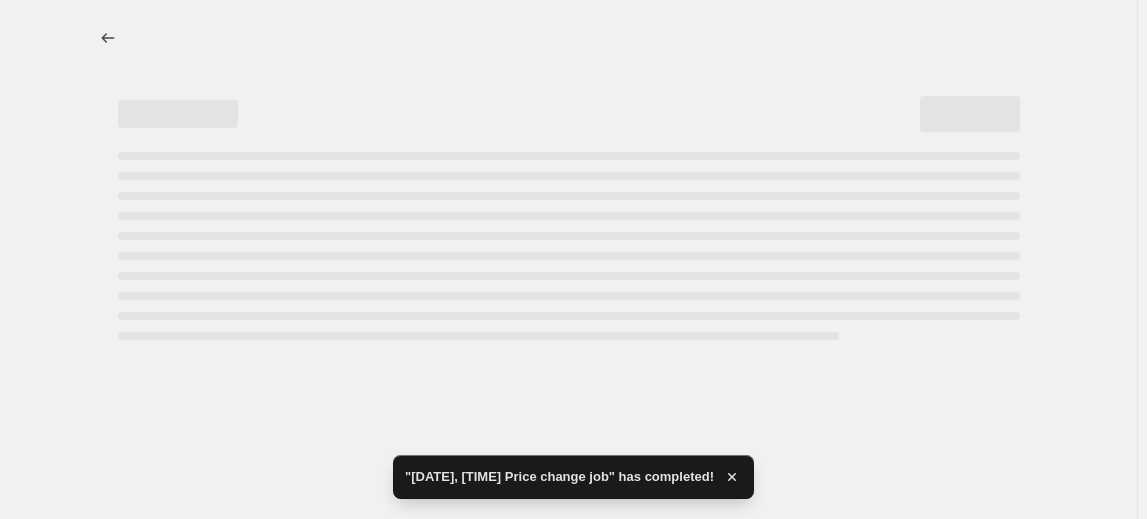 select on "percentage" 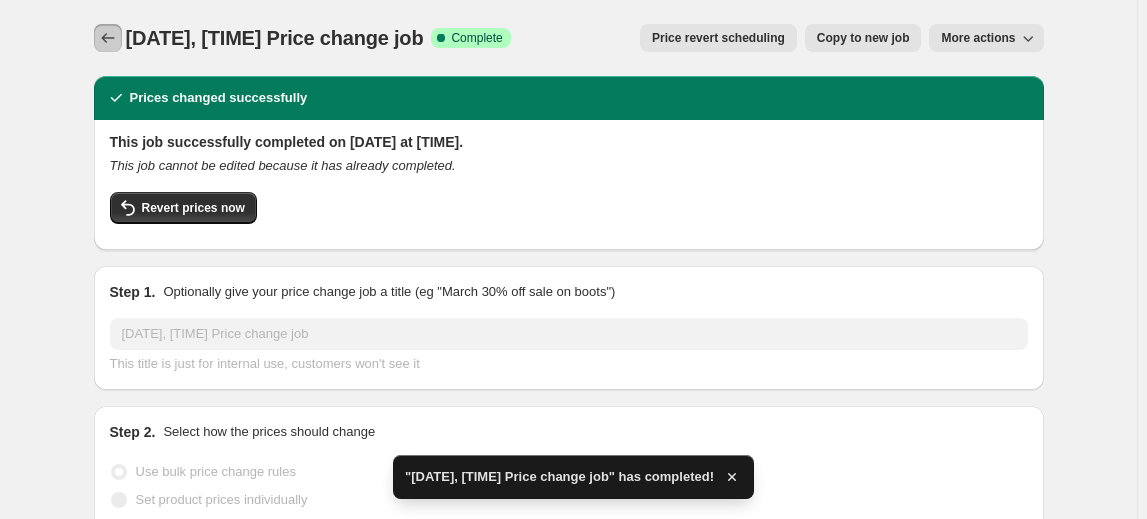 click 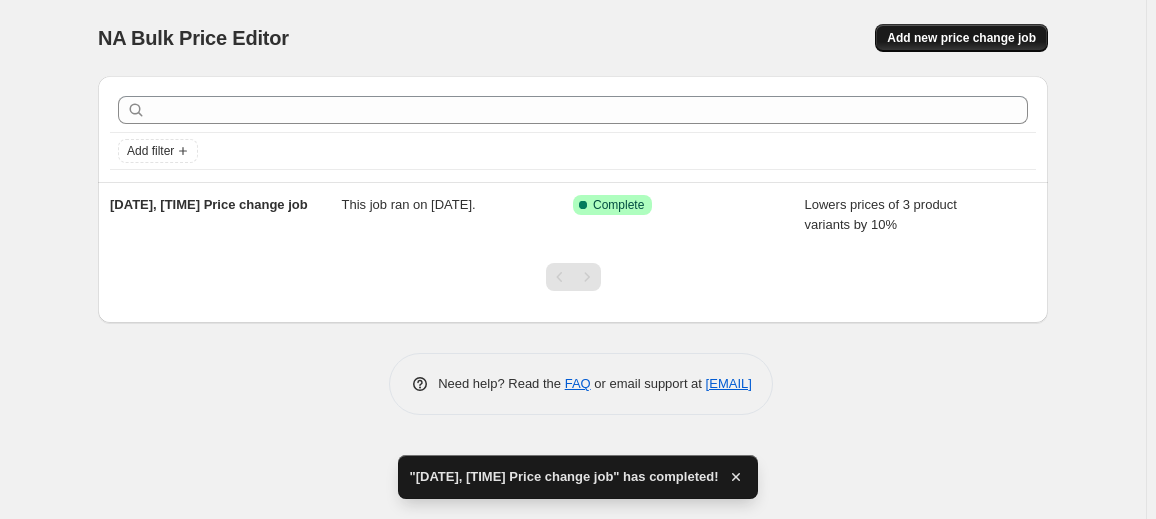click on "Add new price change job" at bounding box center [961, 38] 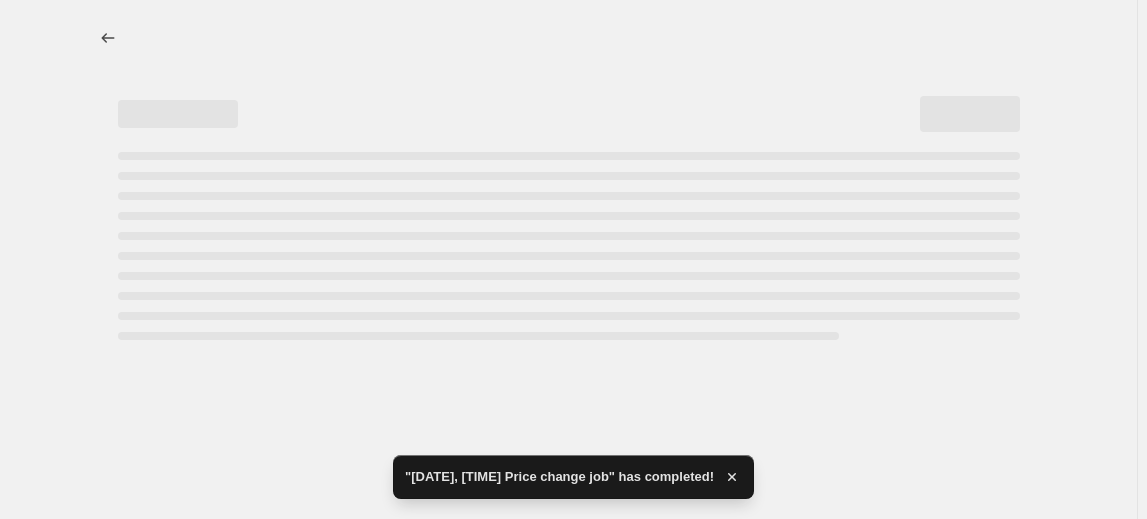 select on "percentage" 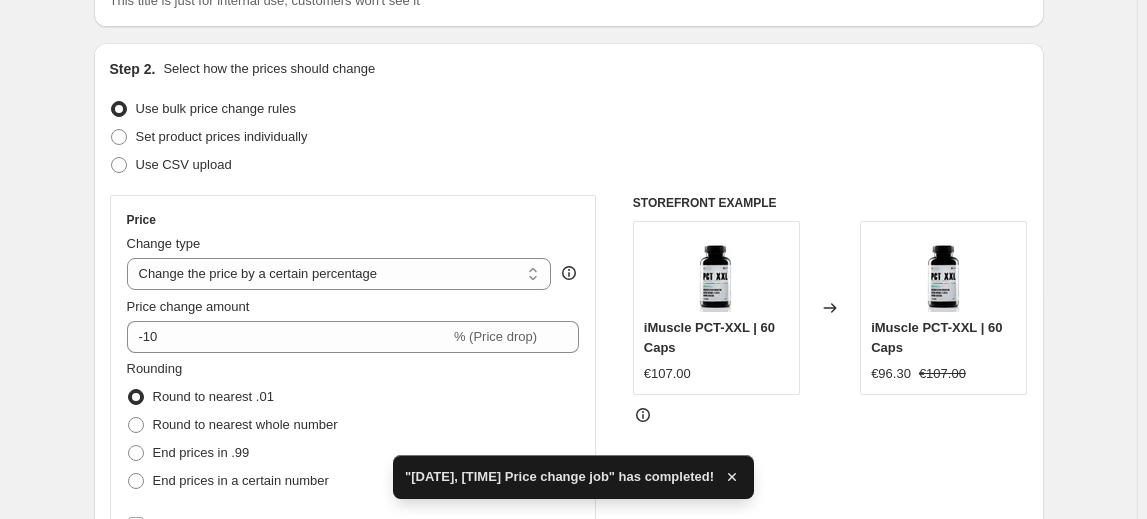 scroll, scrollTop: 181, scrollLeft: 0, axis: vertical 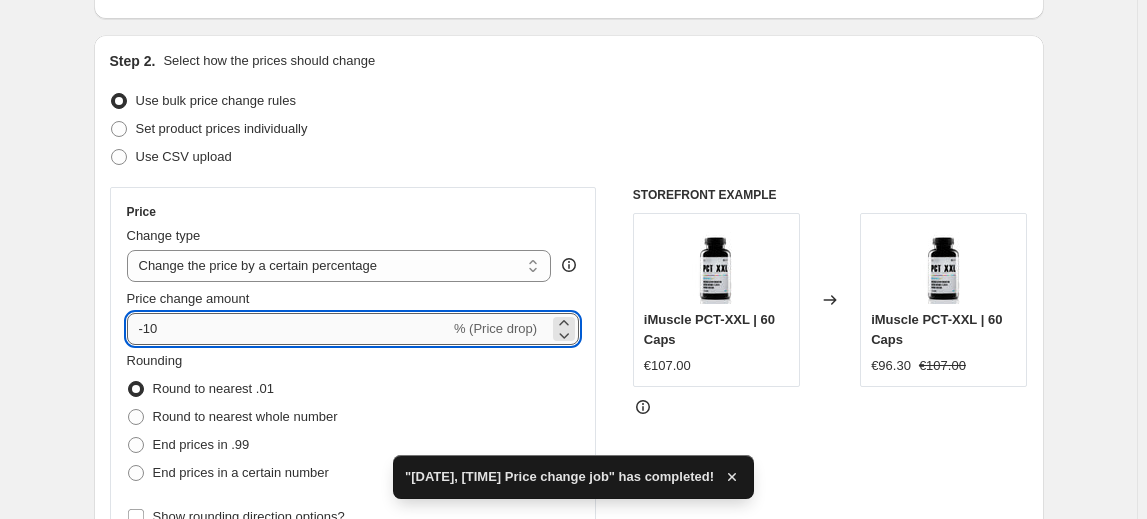 click on "-10" at bounding box center [288, 329] 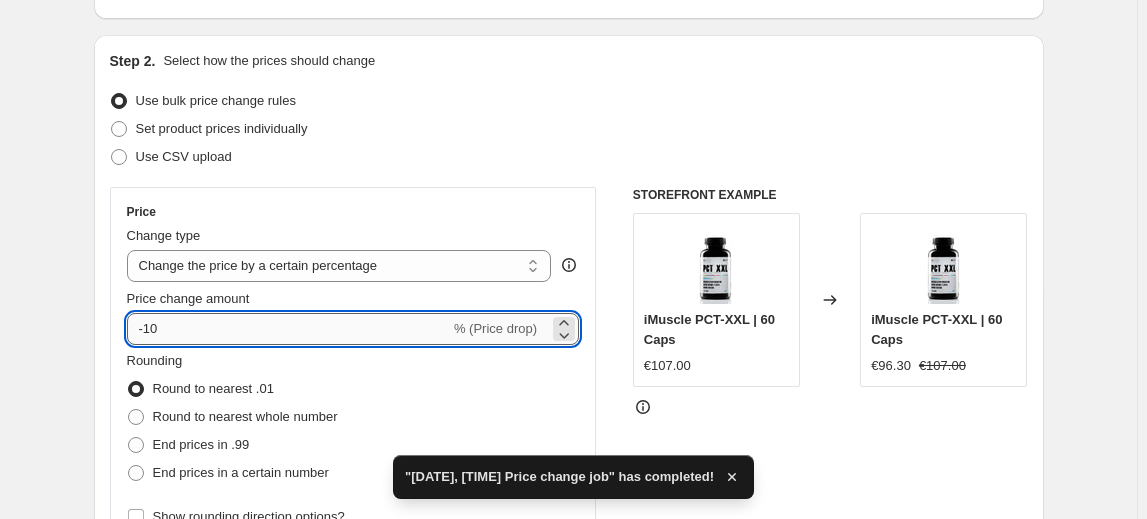 click on "-10" at bounding box center (288, 329) 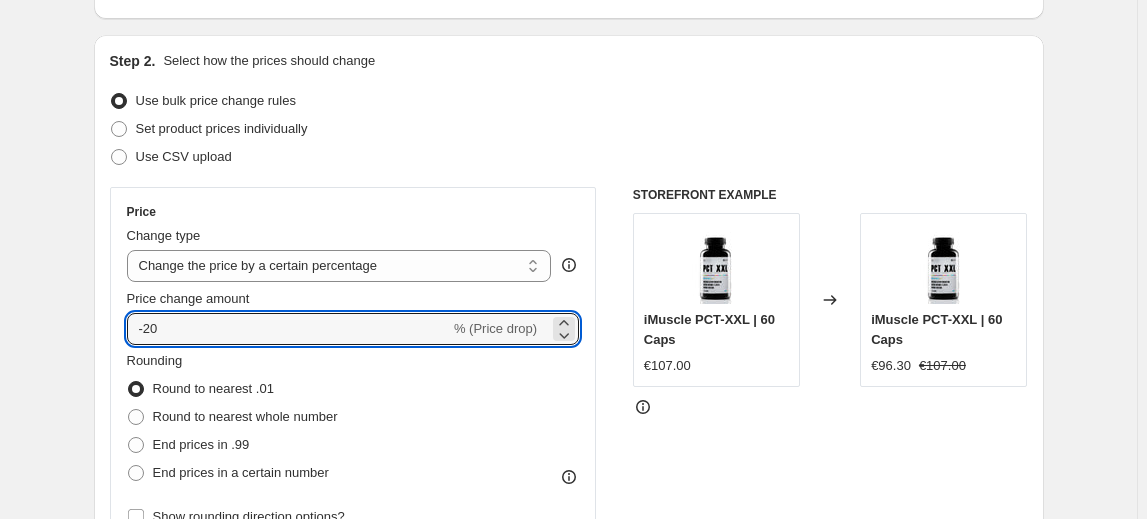 type on "-20" 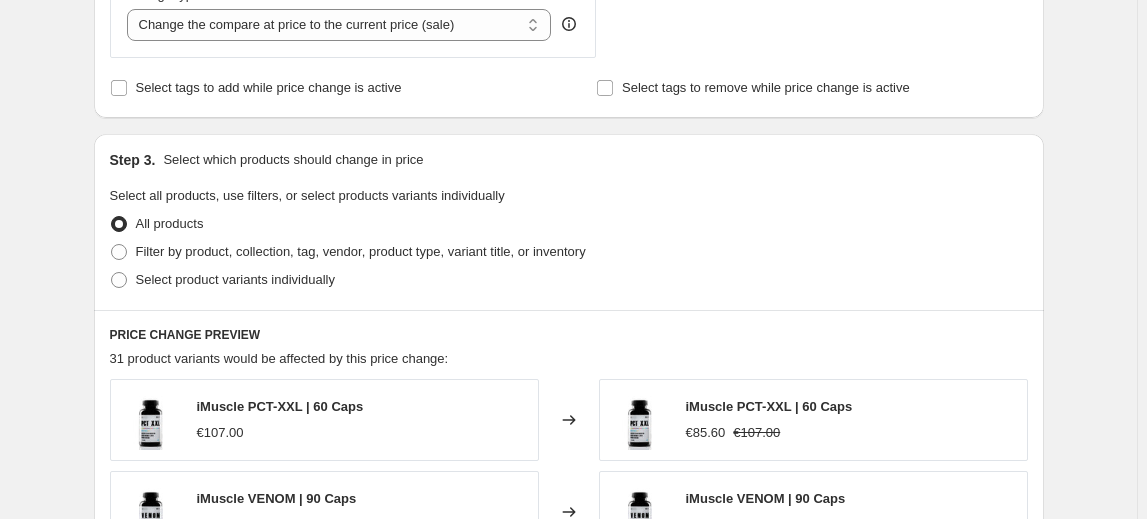 scroll, scrollTop: 818, scrollLeft: 0, axis: vertical 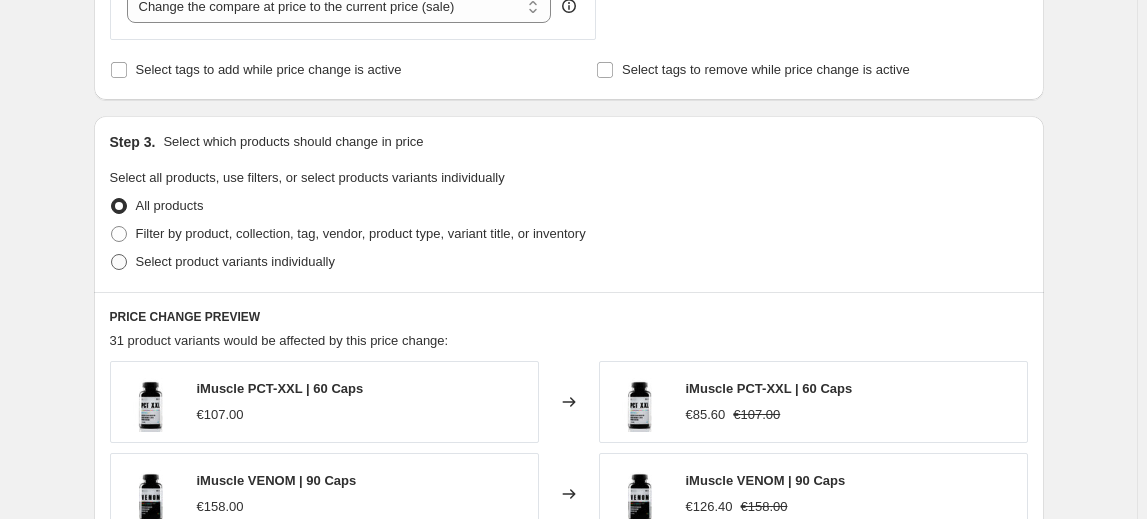 click on "Select product variants individually" at bounding box center (235, 261) 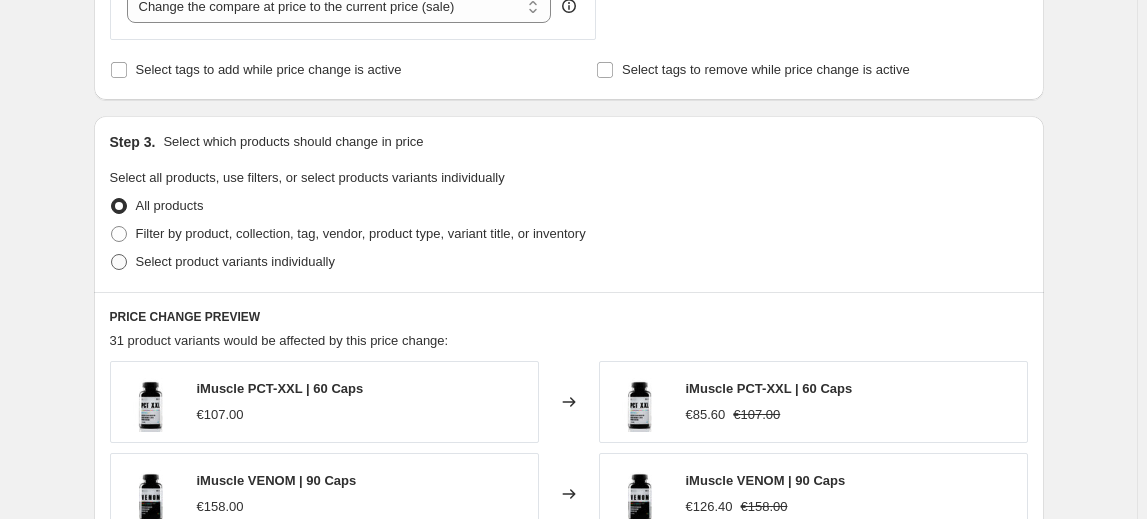 radio on "true" 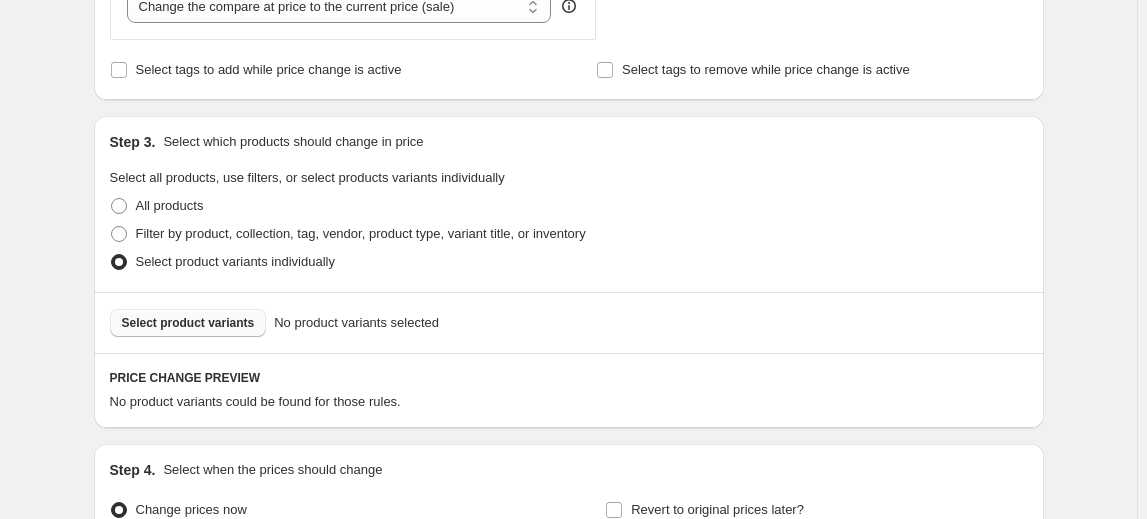 click on "Select product variants" at bounding box center [188, 323] 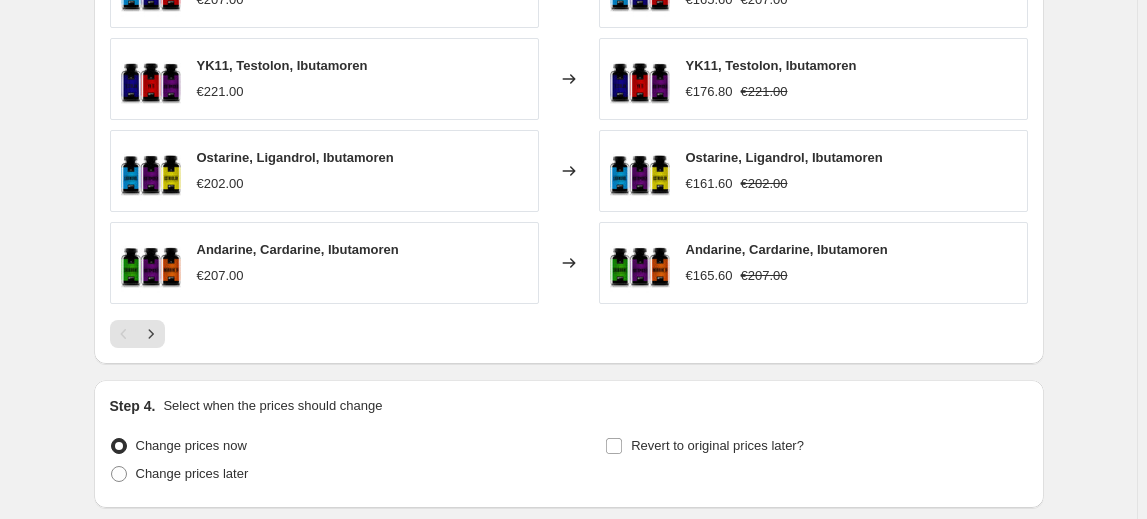 scroll, scrollTop: 1454, scrollLeft: 0, axis: vertical 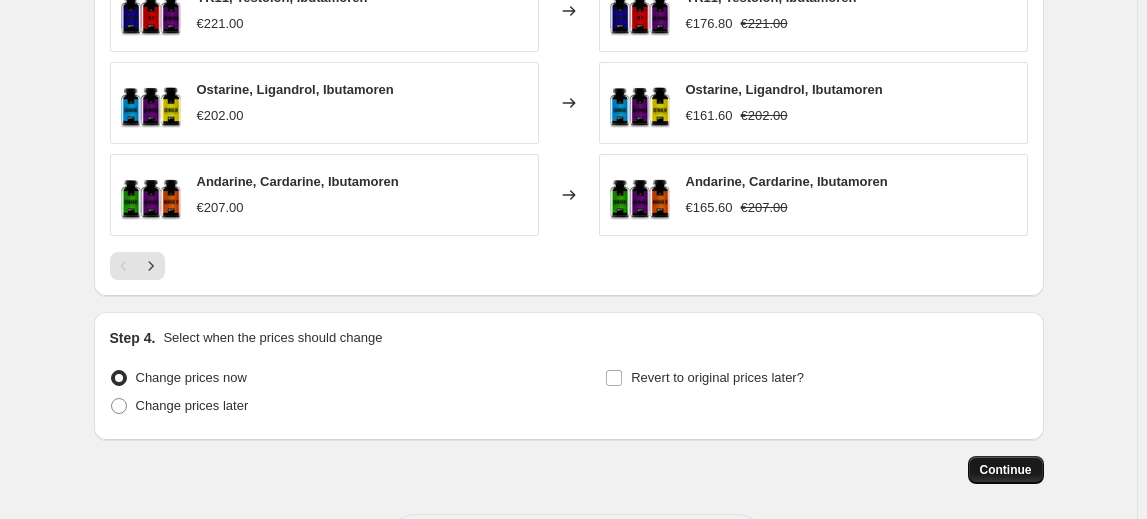 click on "Continue" at bounding box center (1006, 470) 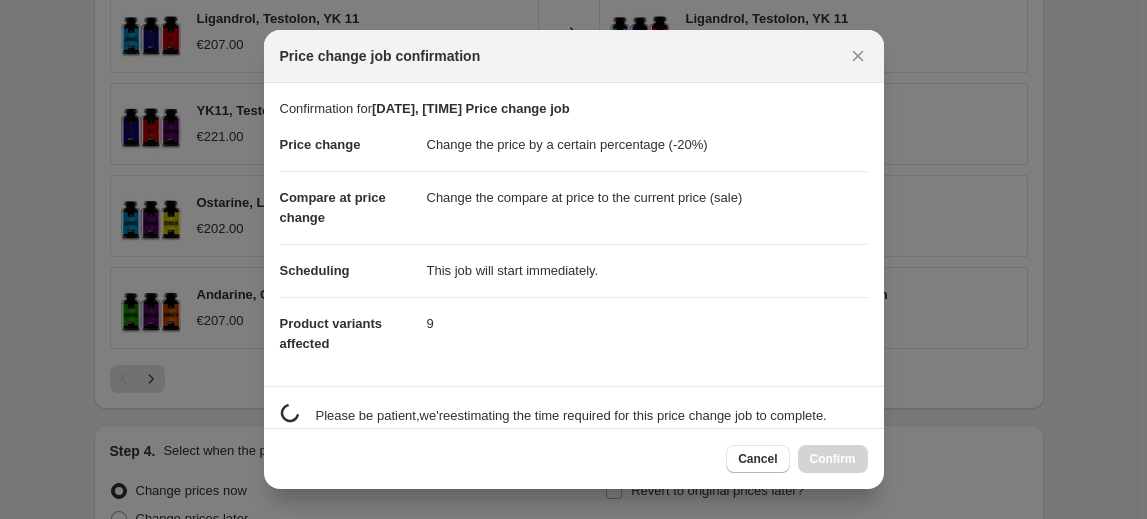 scroll, scrollTop: 0, scrollLeft: 0, axis: both 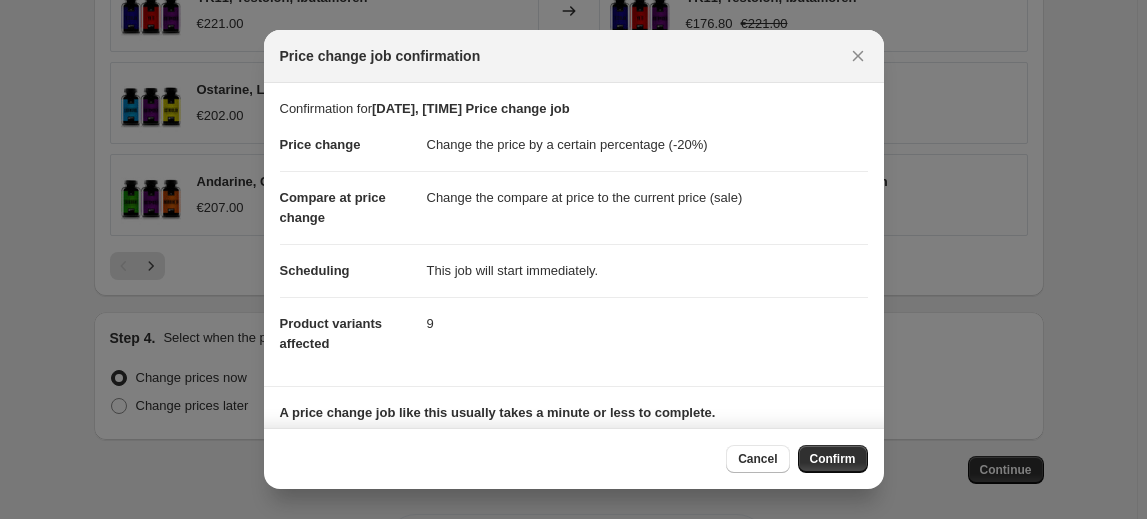 click on "Confirm" at bounding box center [833, 459] 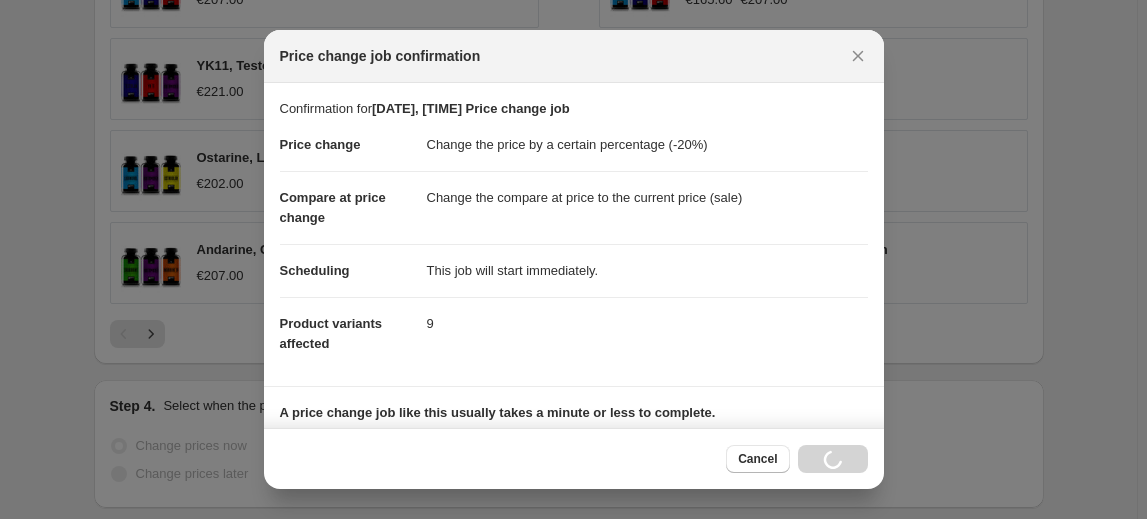 scroll, scrollTop: 1522, scrollLeft: 0, axis: vertical 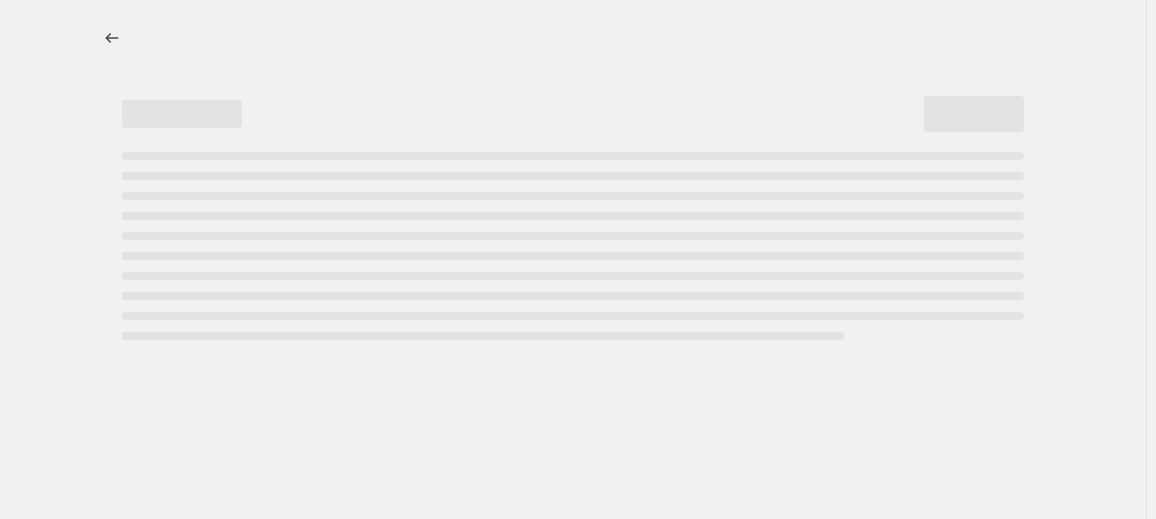 select on "percentage" 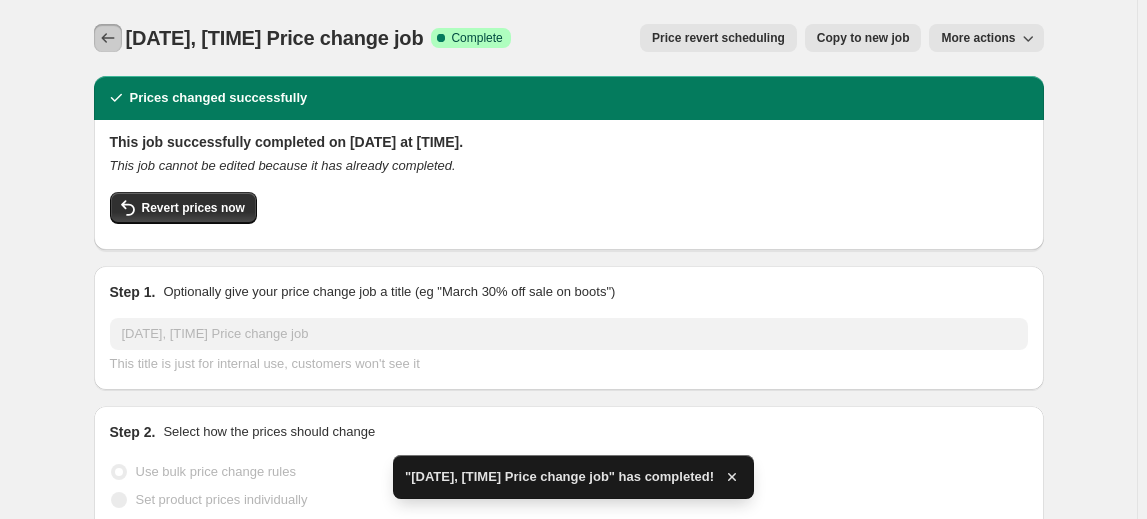click 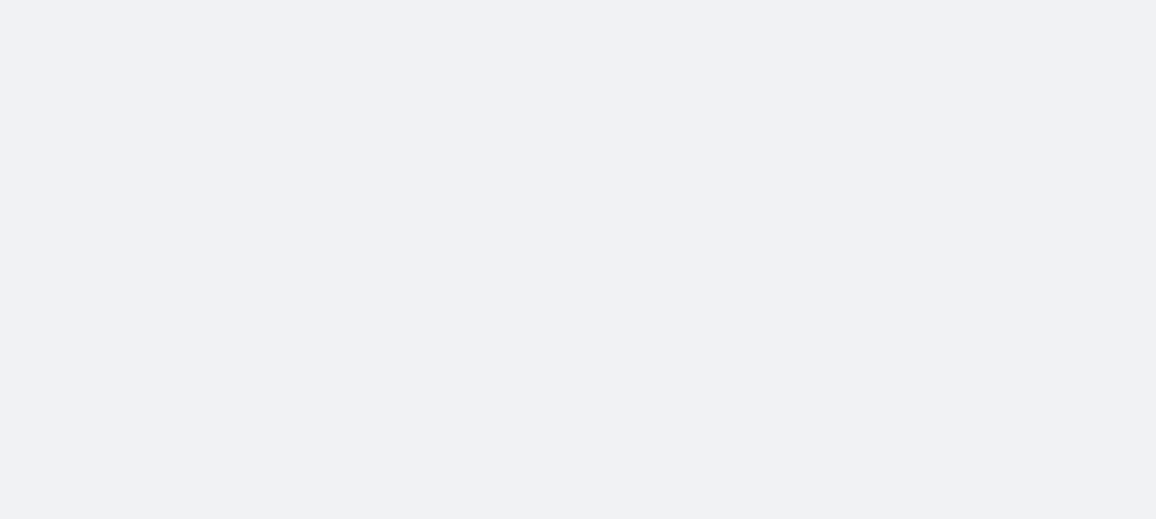 scroll, scrollTop: 0, scrollLeft: 0, axis: both 